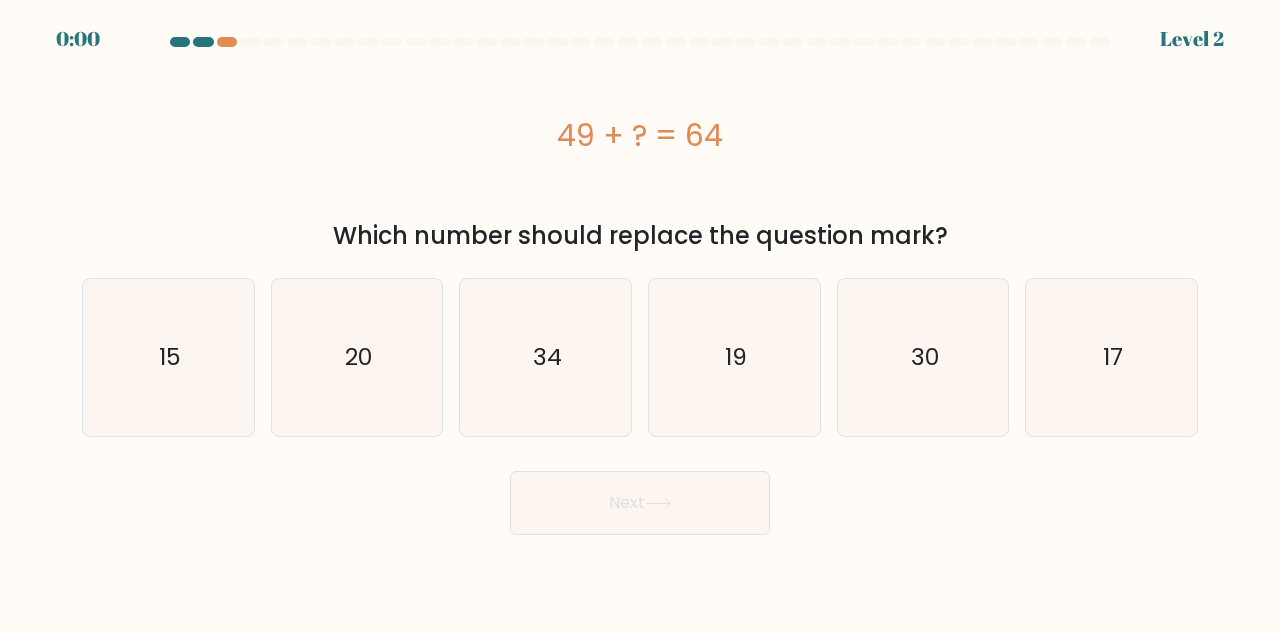 scroll, scrollTop: 0, scrollLeft: 0, axis: both 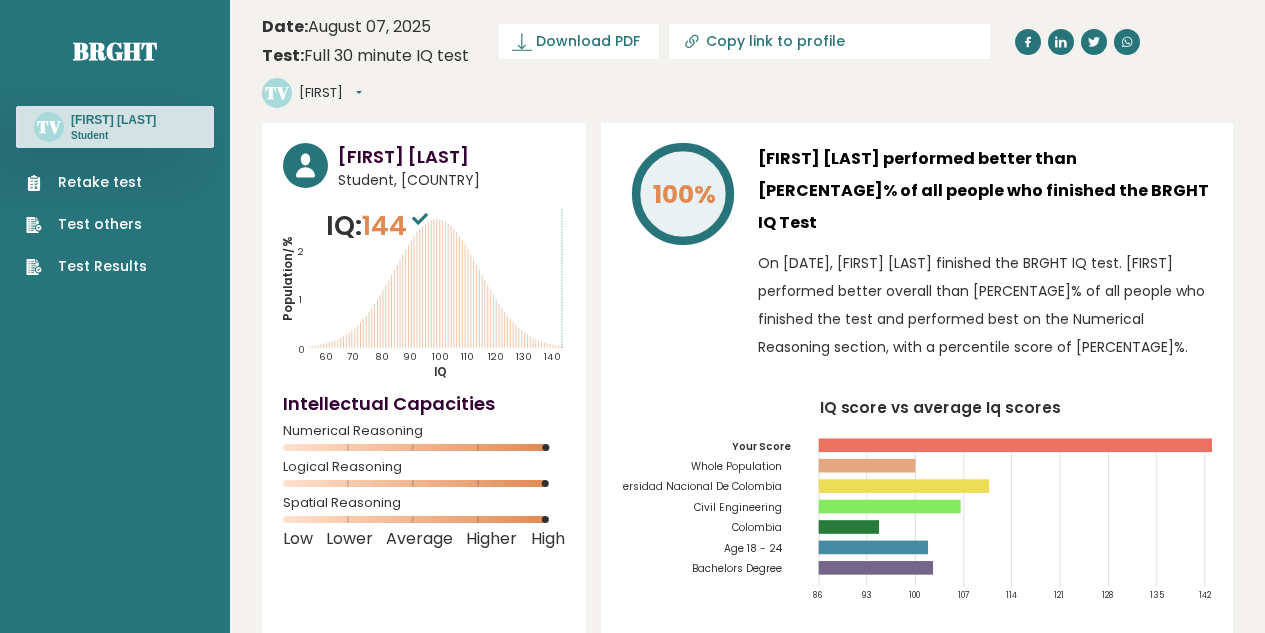 click on "Retake test" at bounding box center (86, 182) 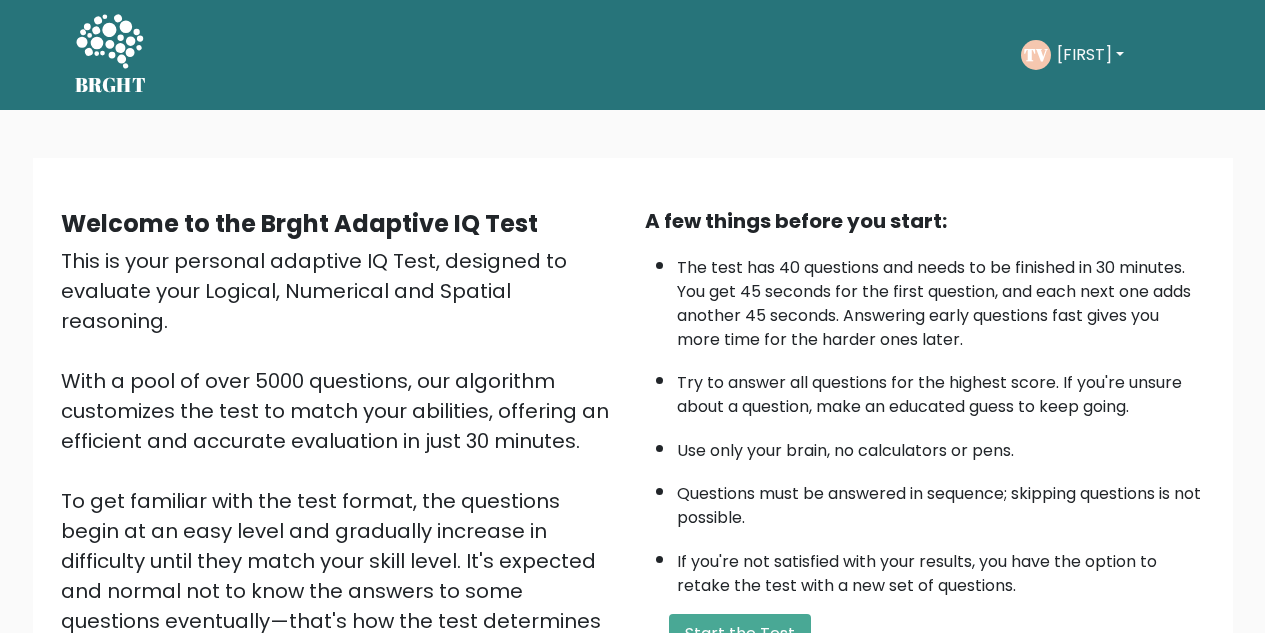 scroll, scrollTop: 283, scrollLeft: 0, axis: vertical 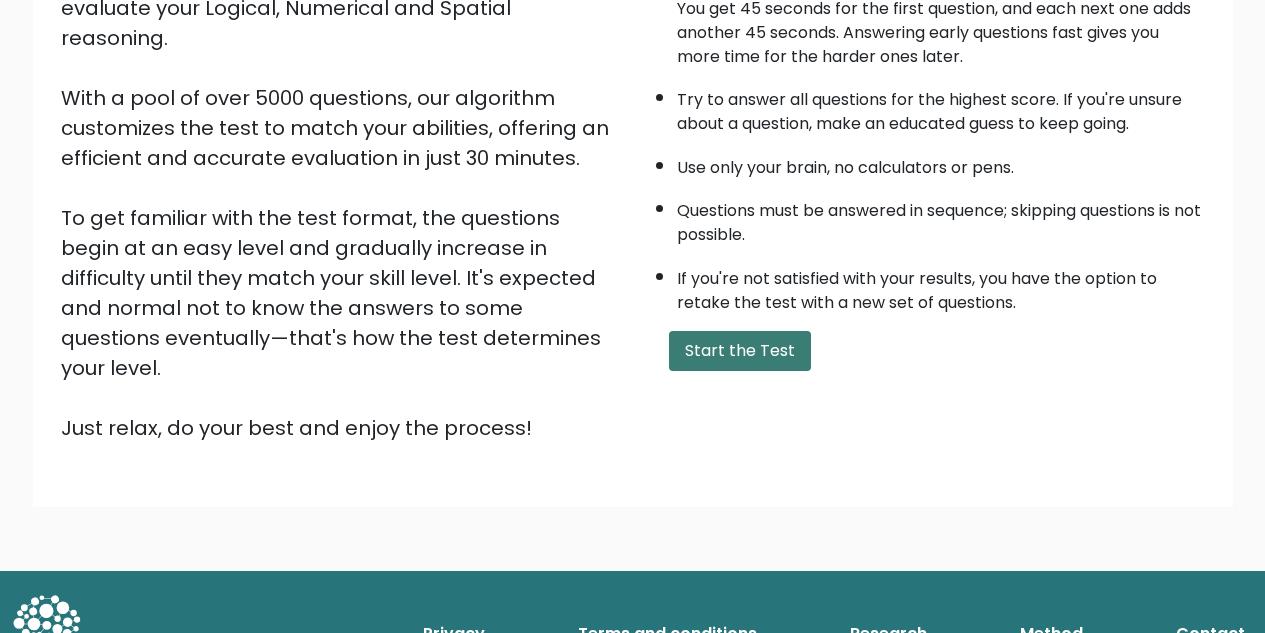 click on "Start the Test" at bounding box center [740, 351] 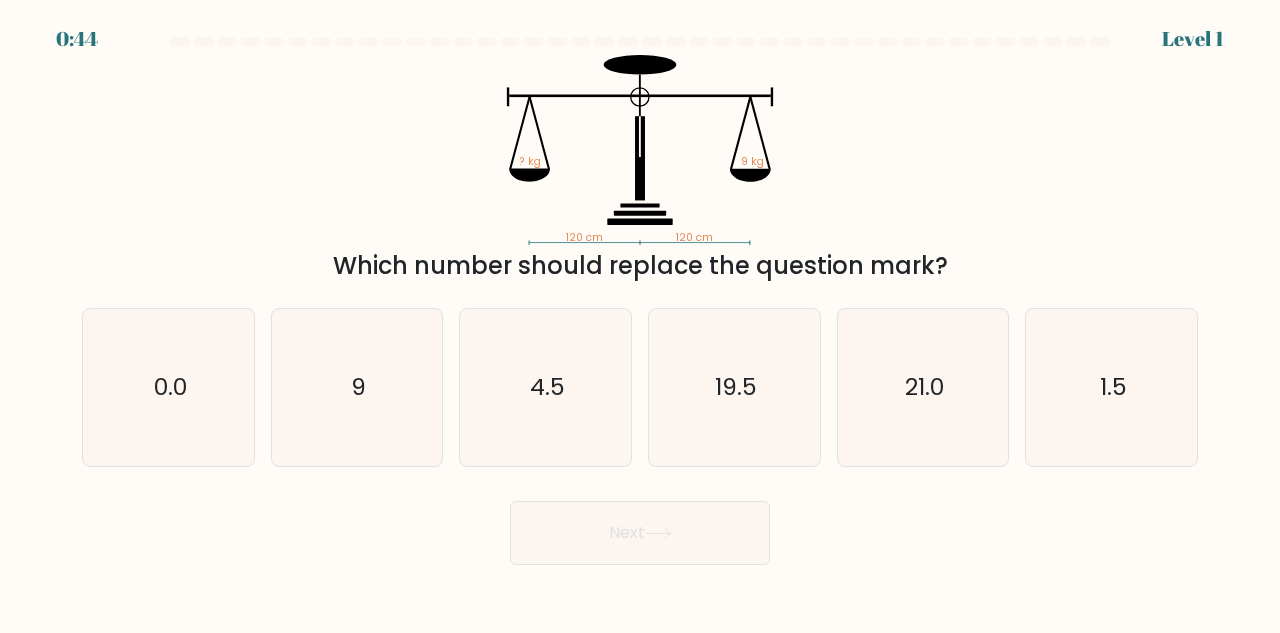 scroll, scrollTop: 0, scrollLeft: 0, axis: both 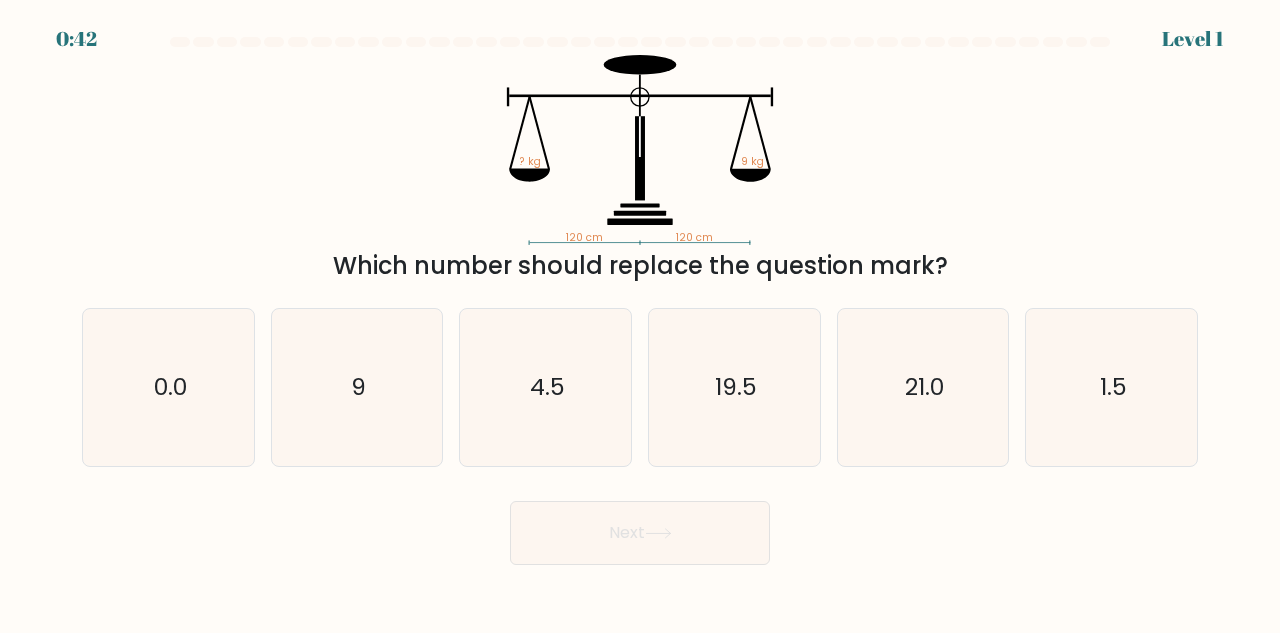 click on "Which number should replace the question mark?" at bounding box center [640, 266] 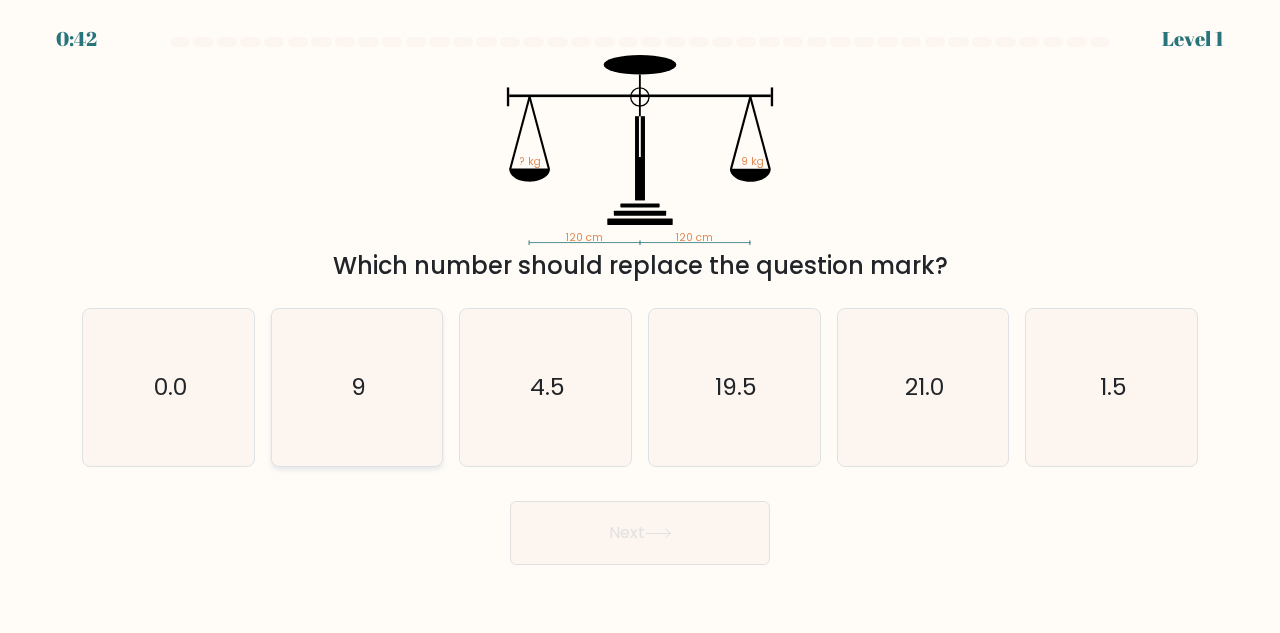 click on "9" 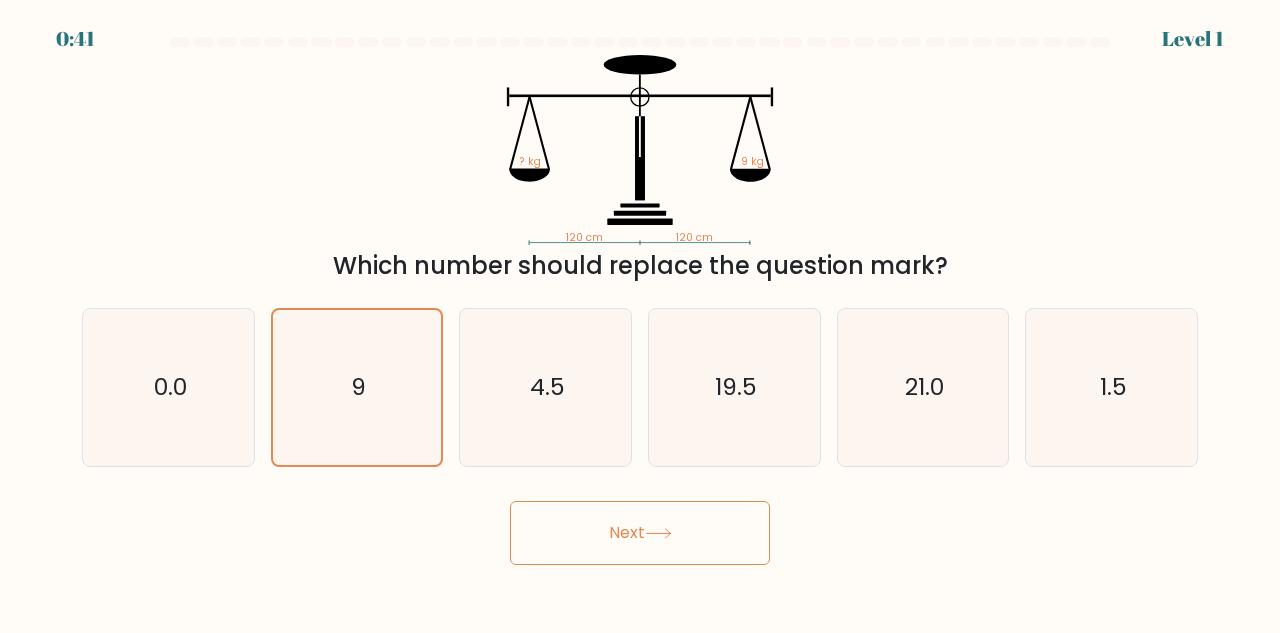 click on "Next" at bounding box center [640, 533] 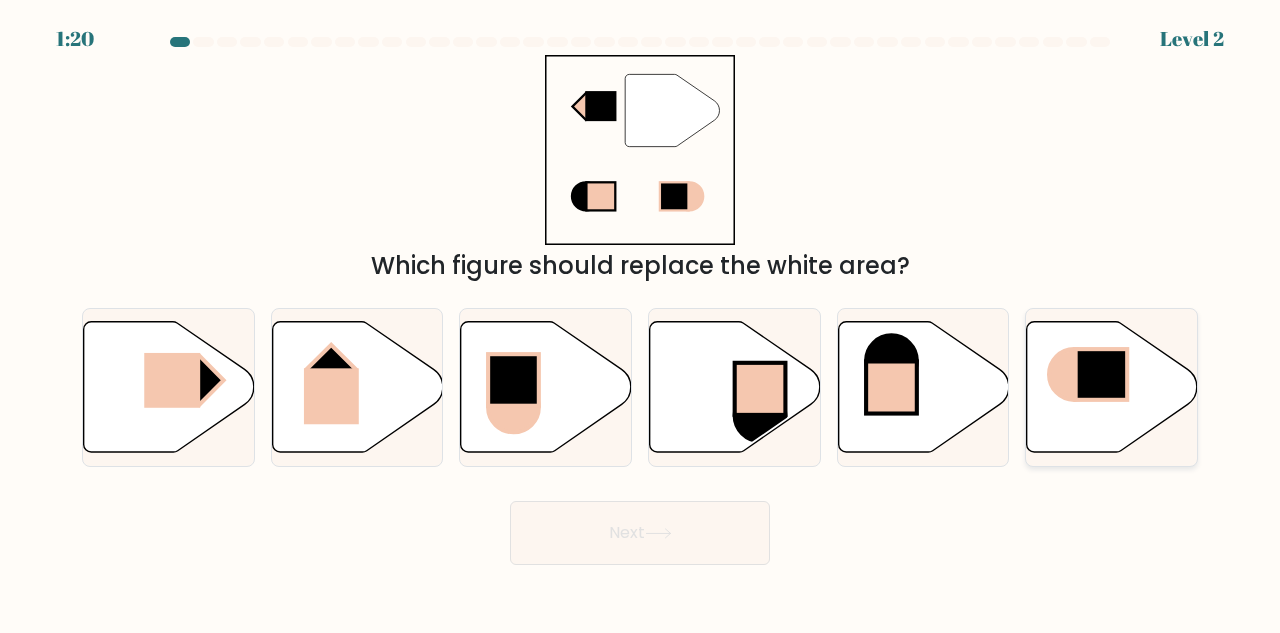 click 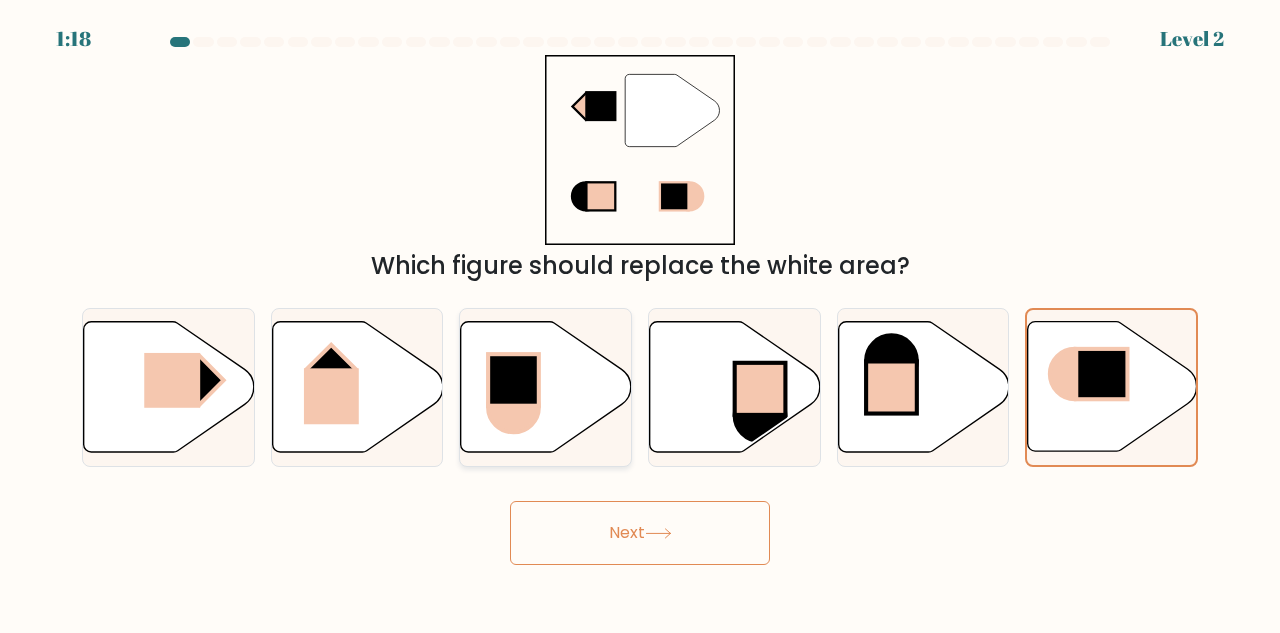 click 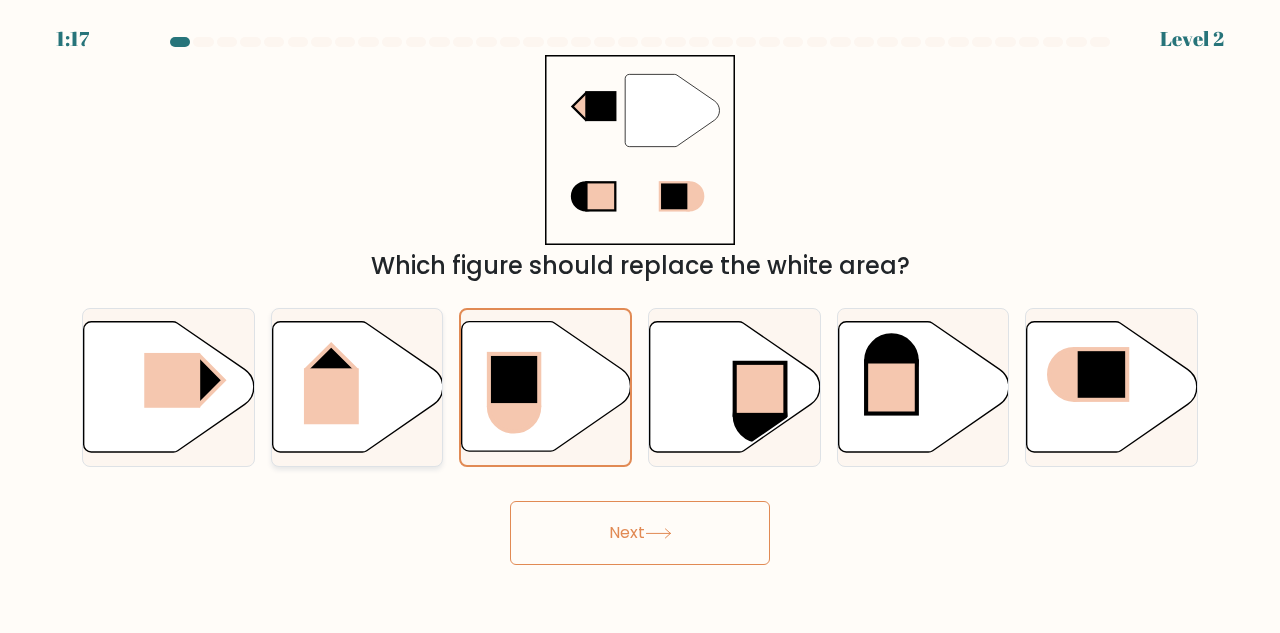 click 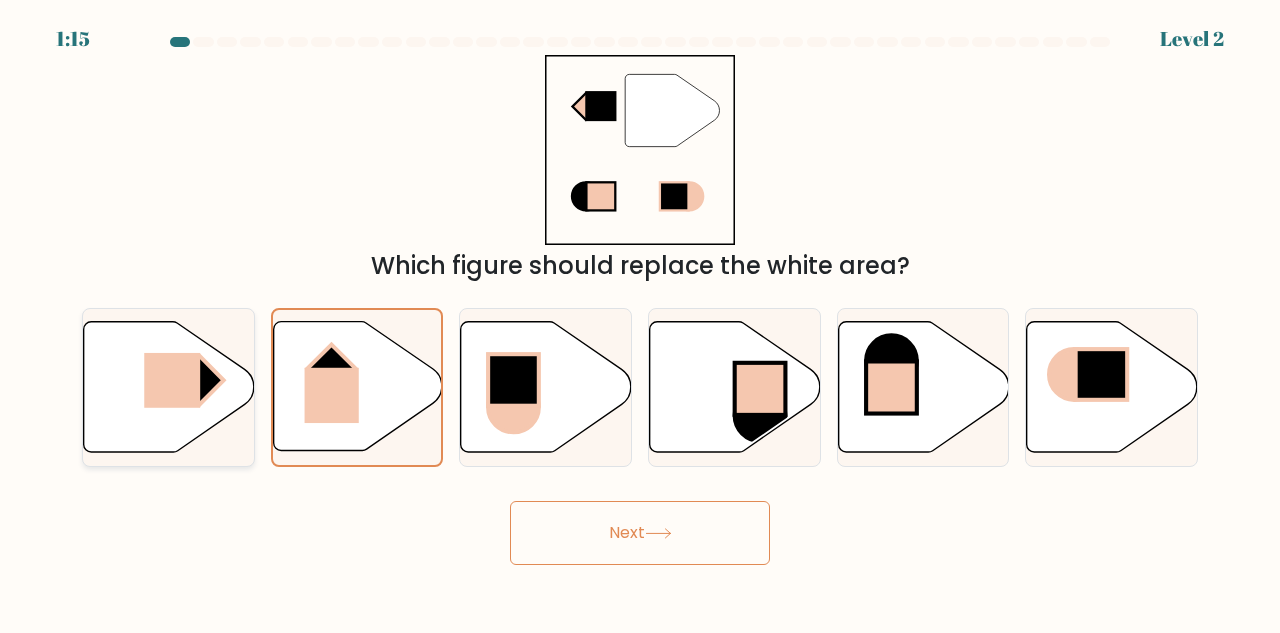 click 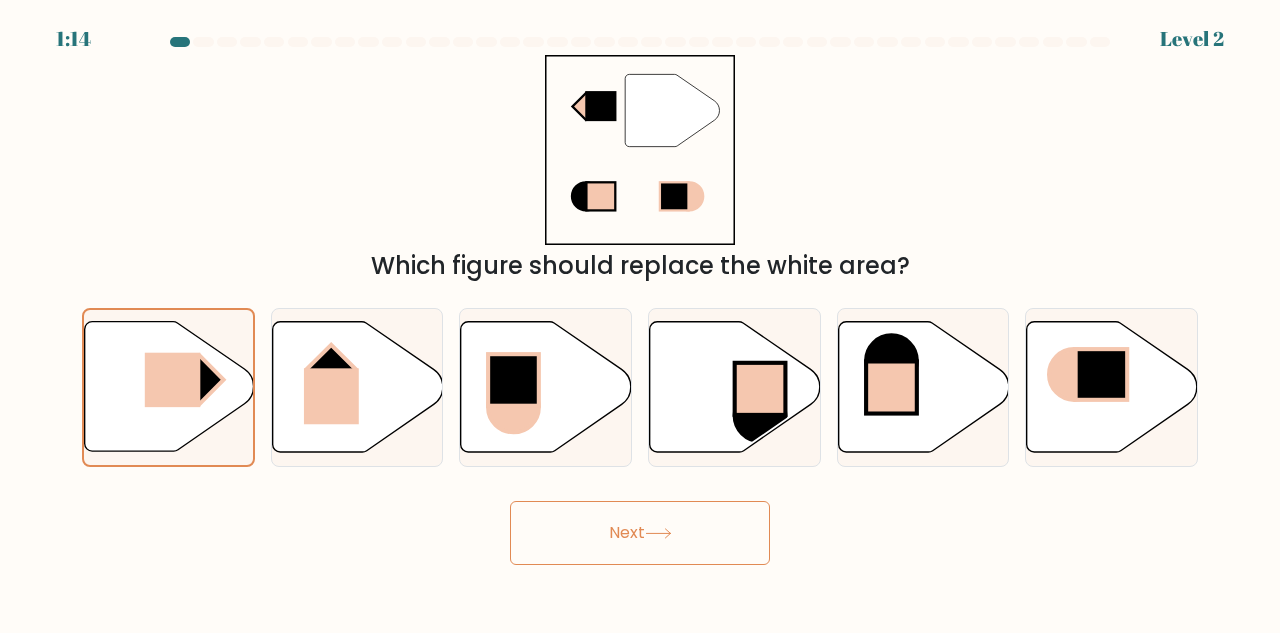 click on "1:14
Level 2" at bounding box center [640, 316] 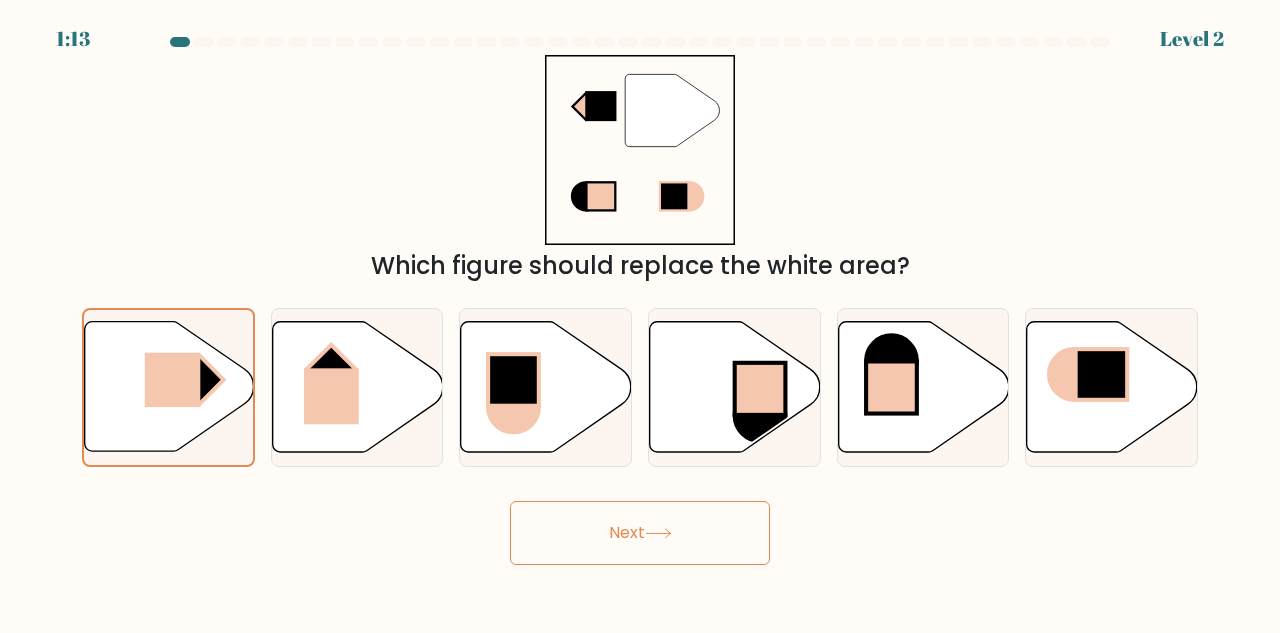 click on "Next" at bounding box center (640, 533) 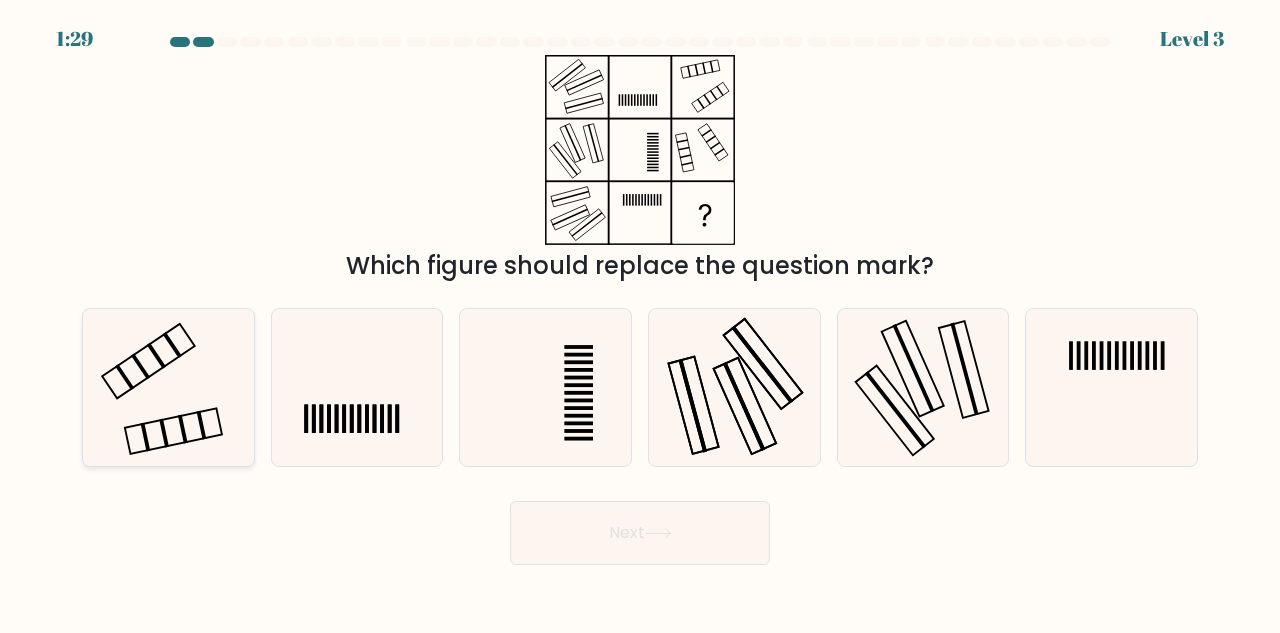 click 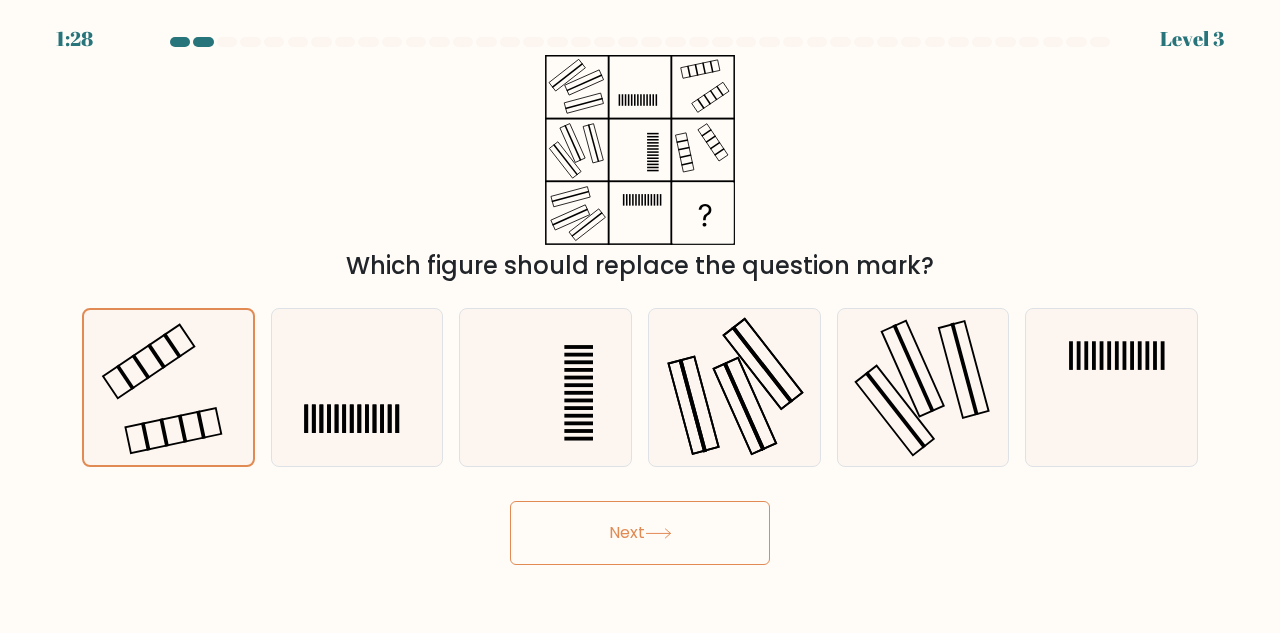click on "Next" at bounding box center [640, 533] 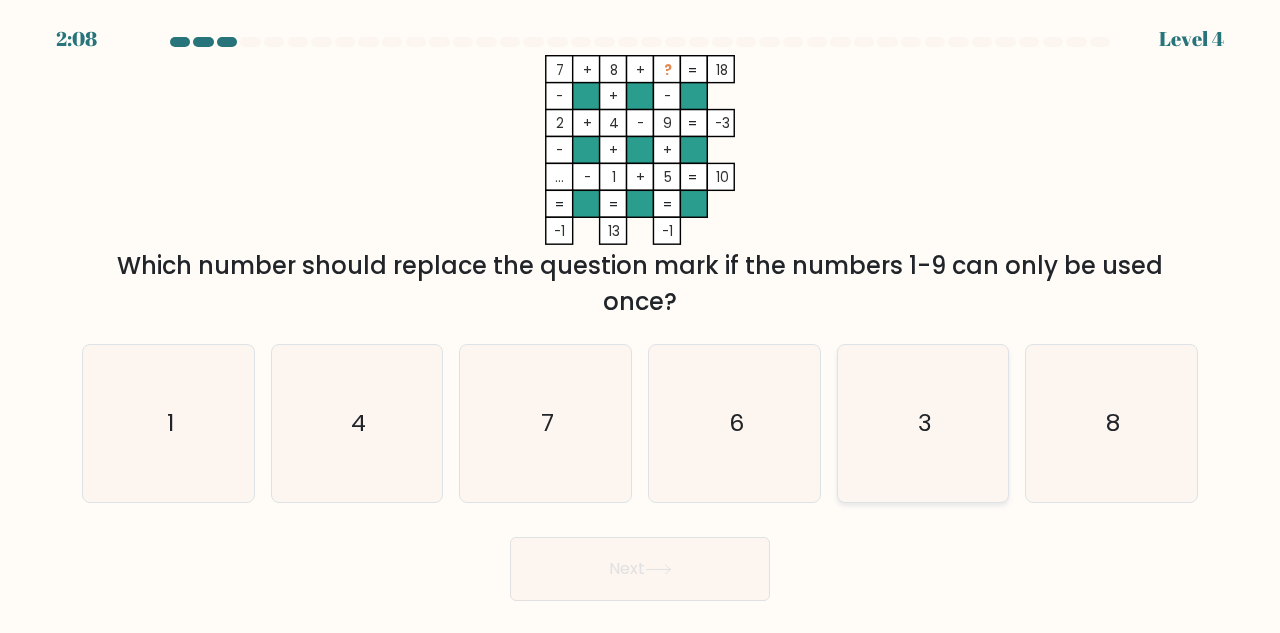 click on "3" 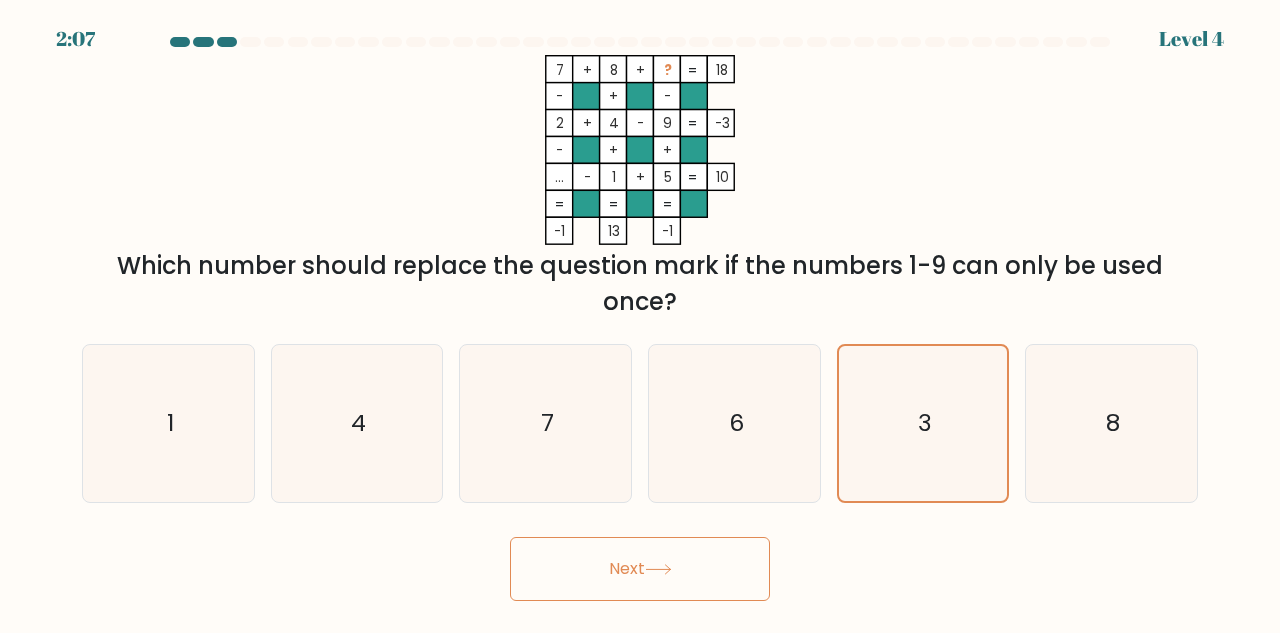 click on "Next" at bounding box center (640, 569) 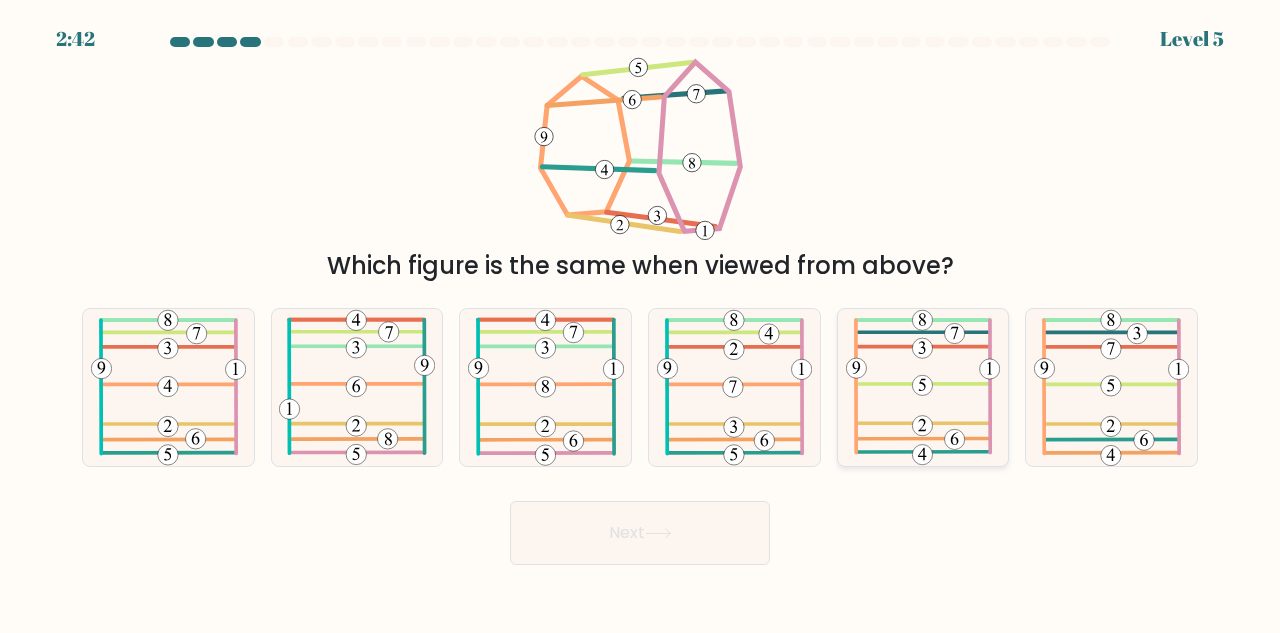 click 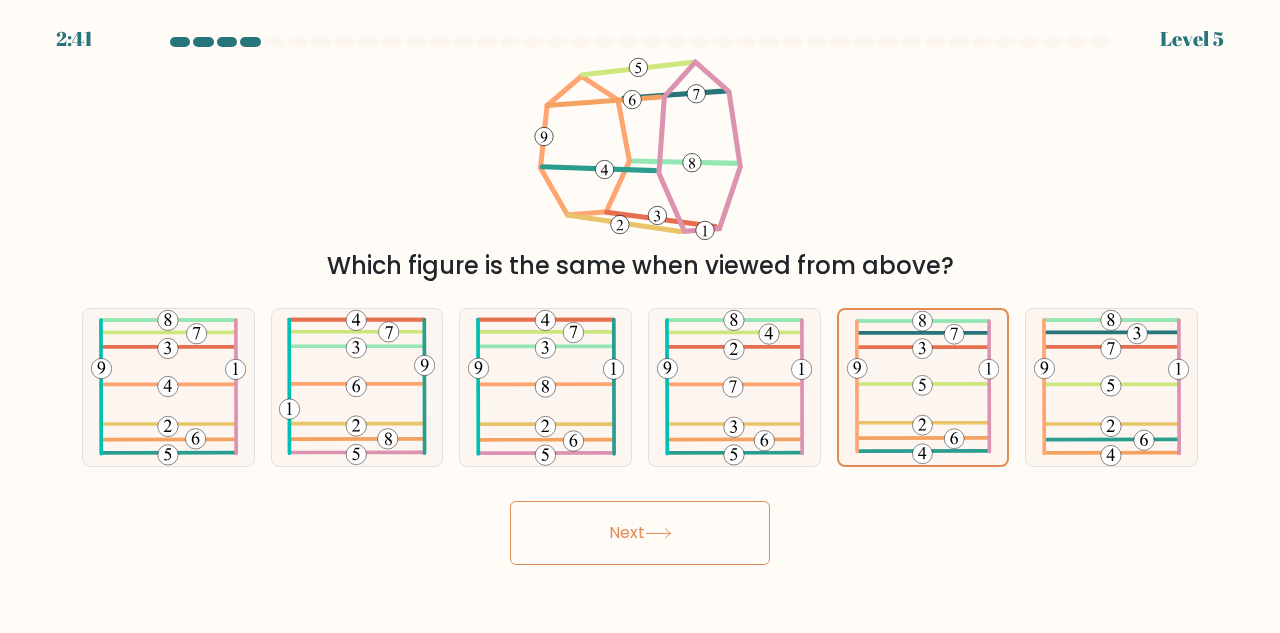click on "Next" at bounding box center [640, 533] 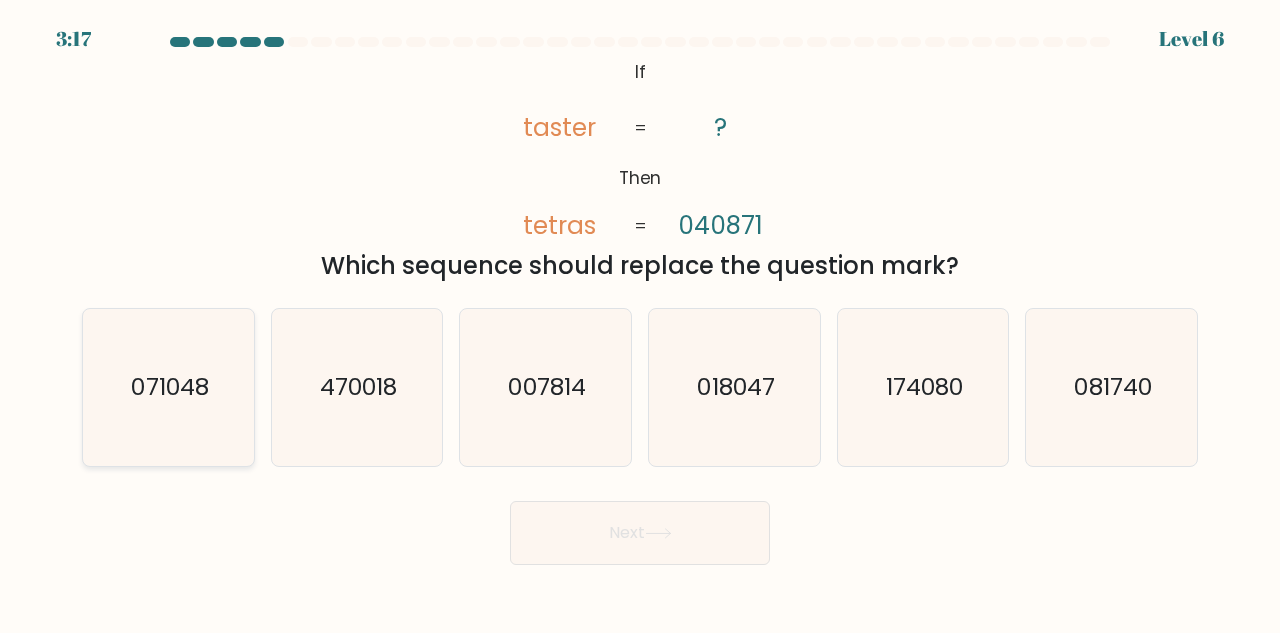 click on "071048" 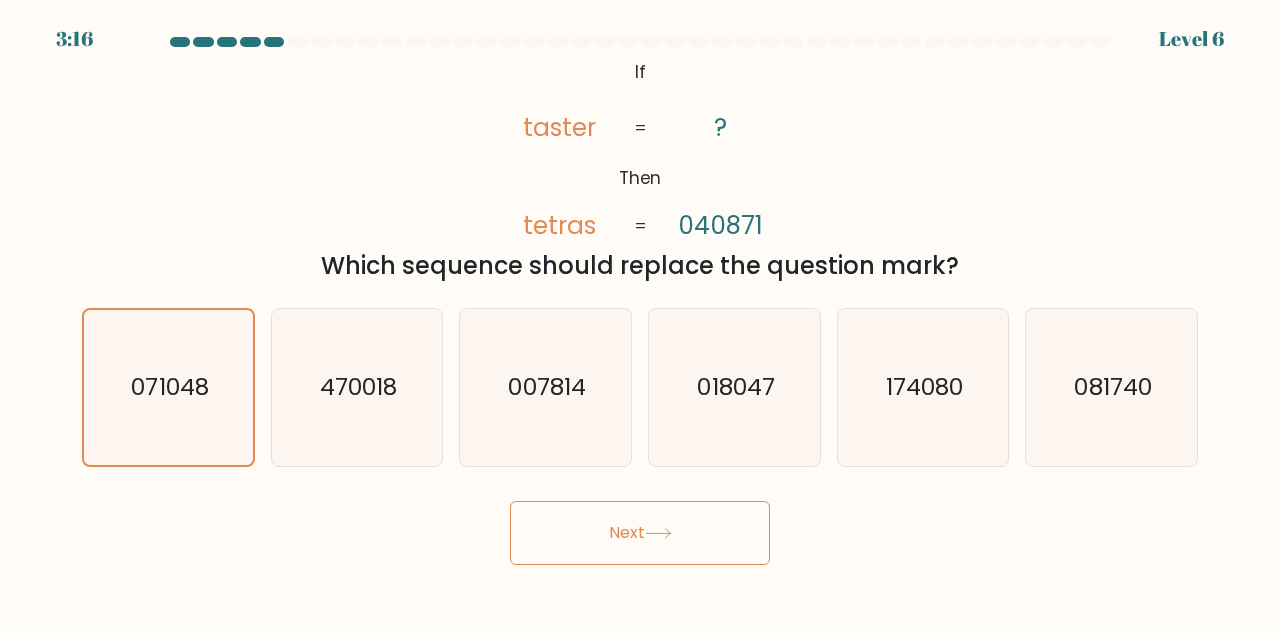 click on "Next" at bounding box center (640, 533) 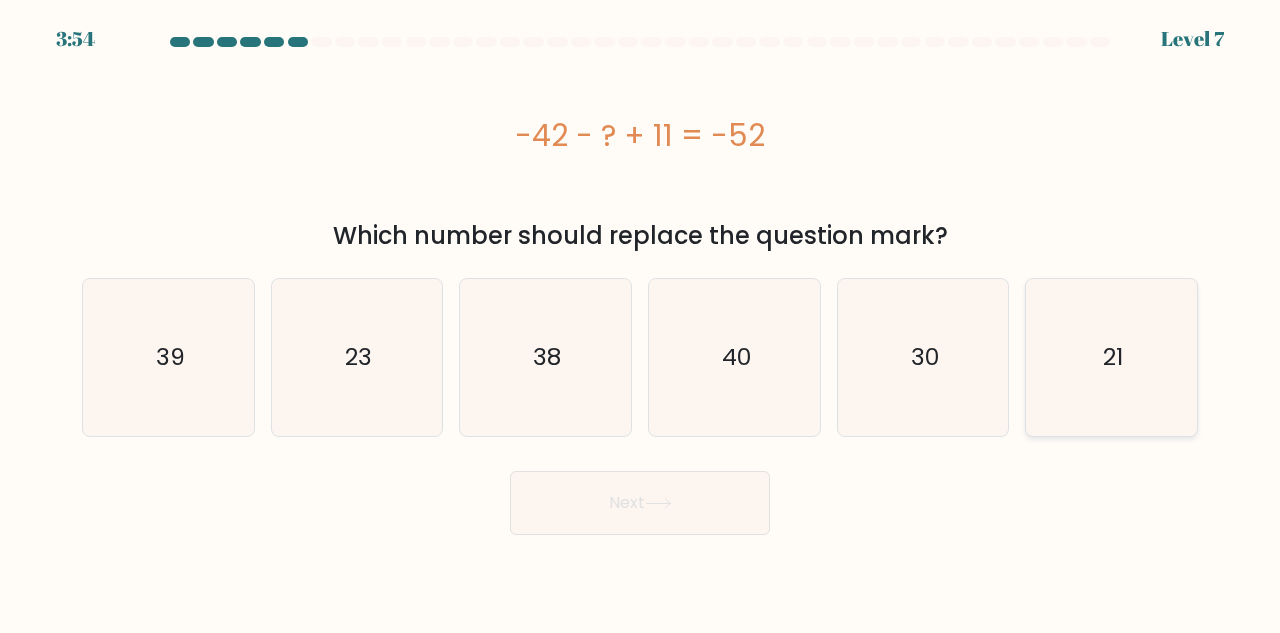 click on "21" 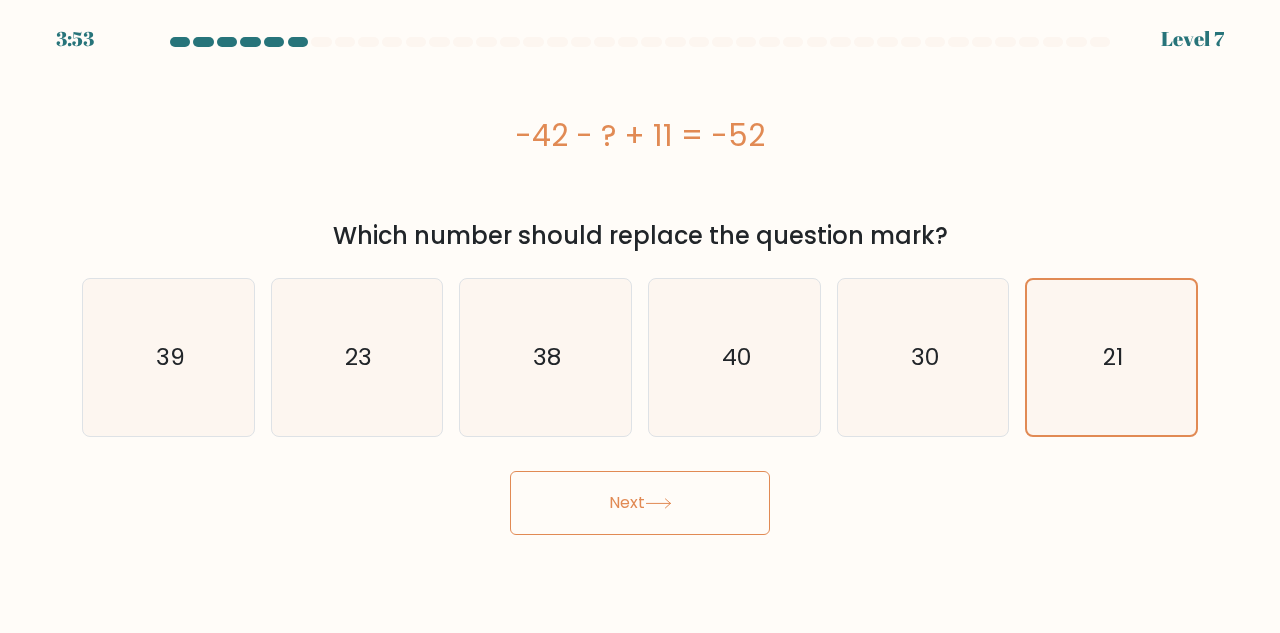 click on "Next" at bounding box center (640, 503) 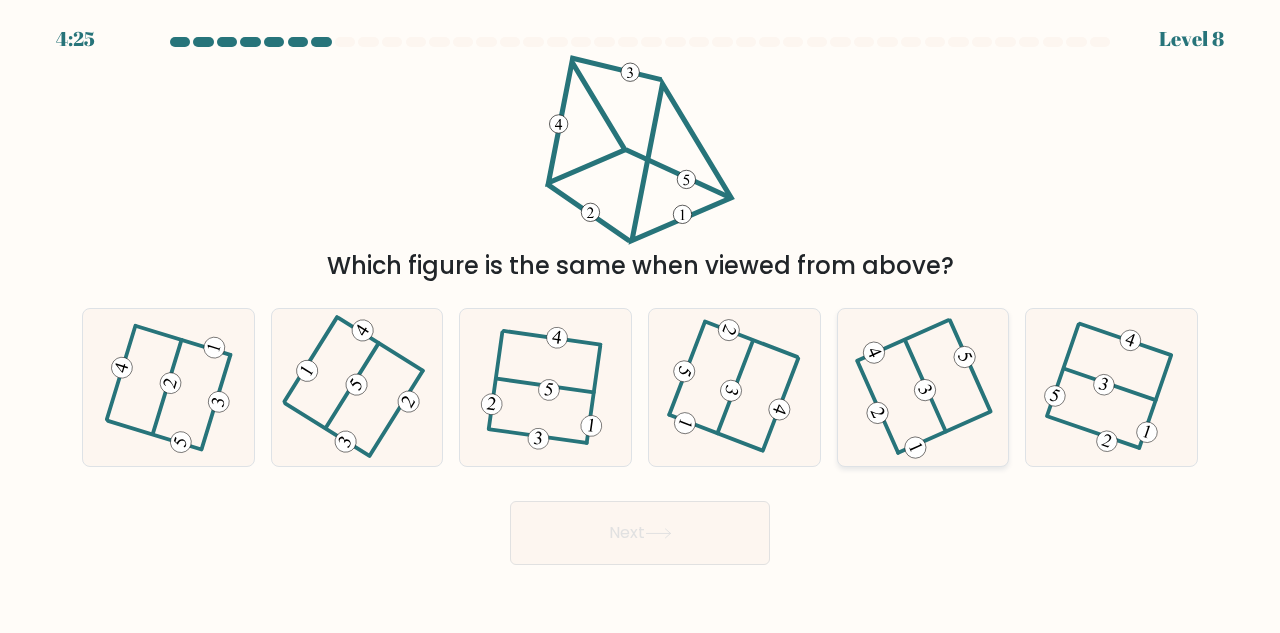click 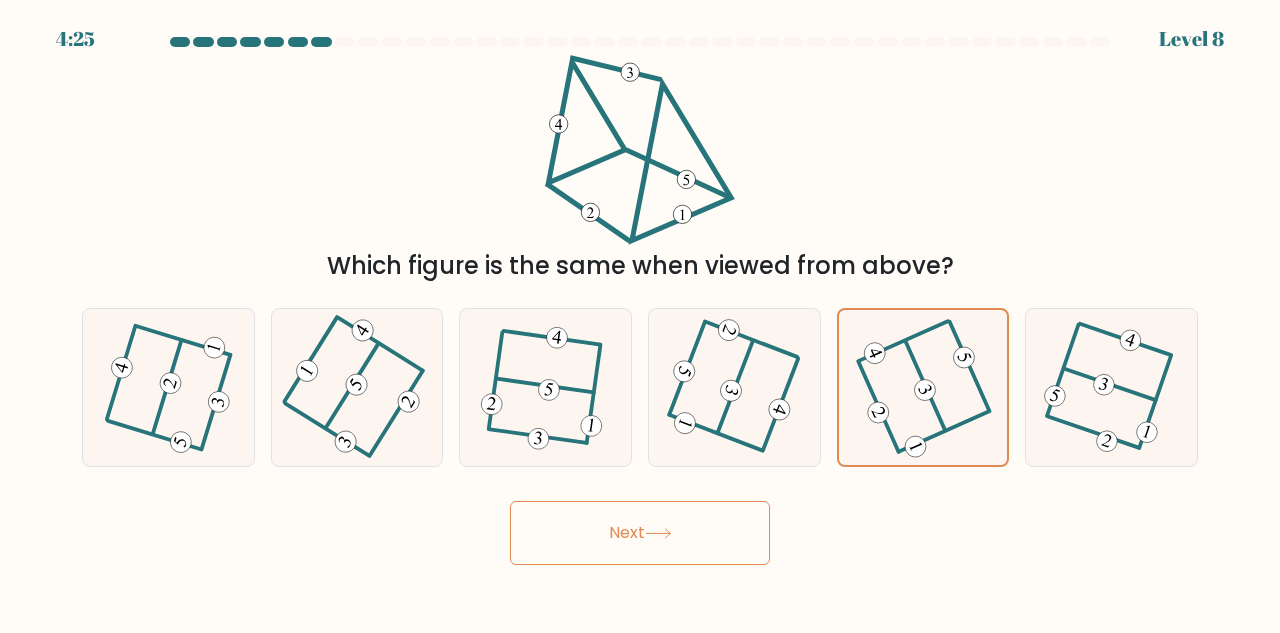 click on "Next" at bounding box center [640, 533] 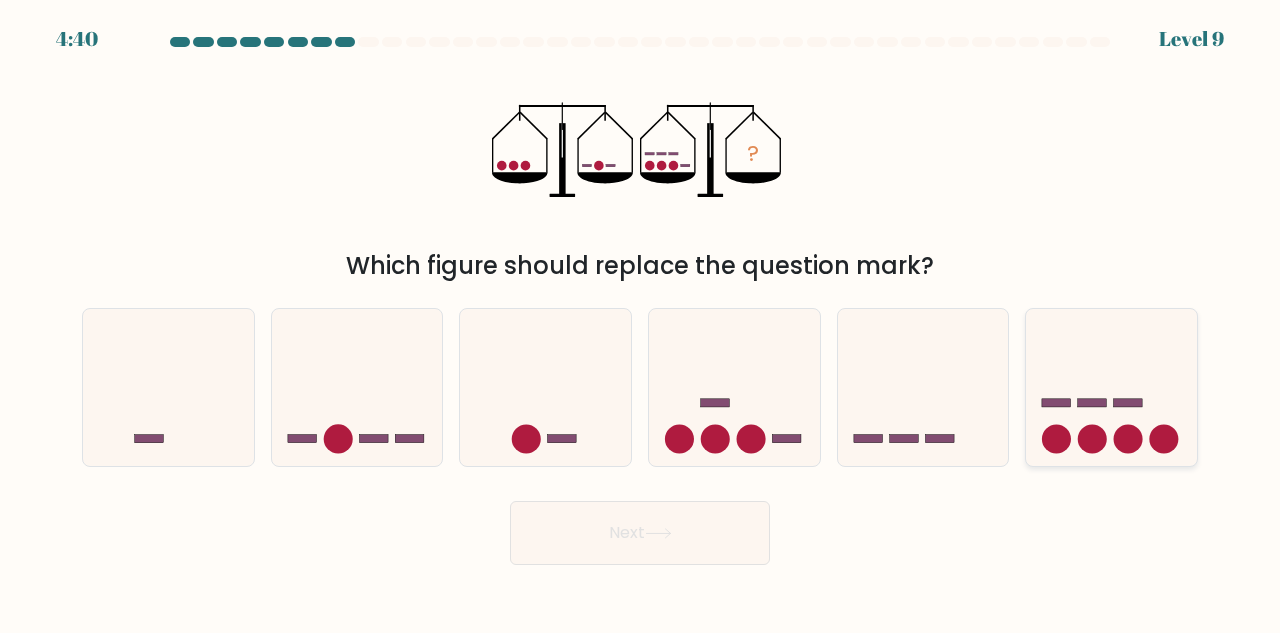 click 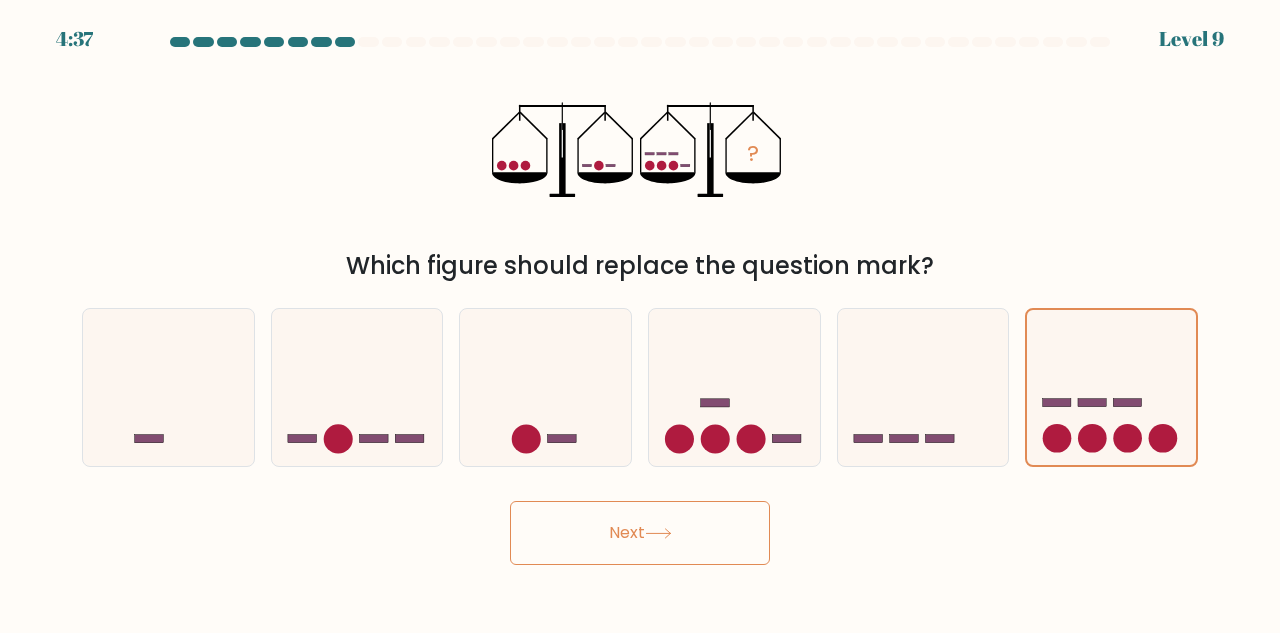 click on "Next" at bounding box center (640, 533) 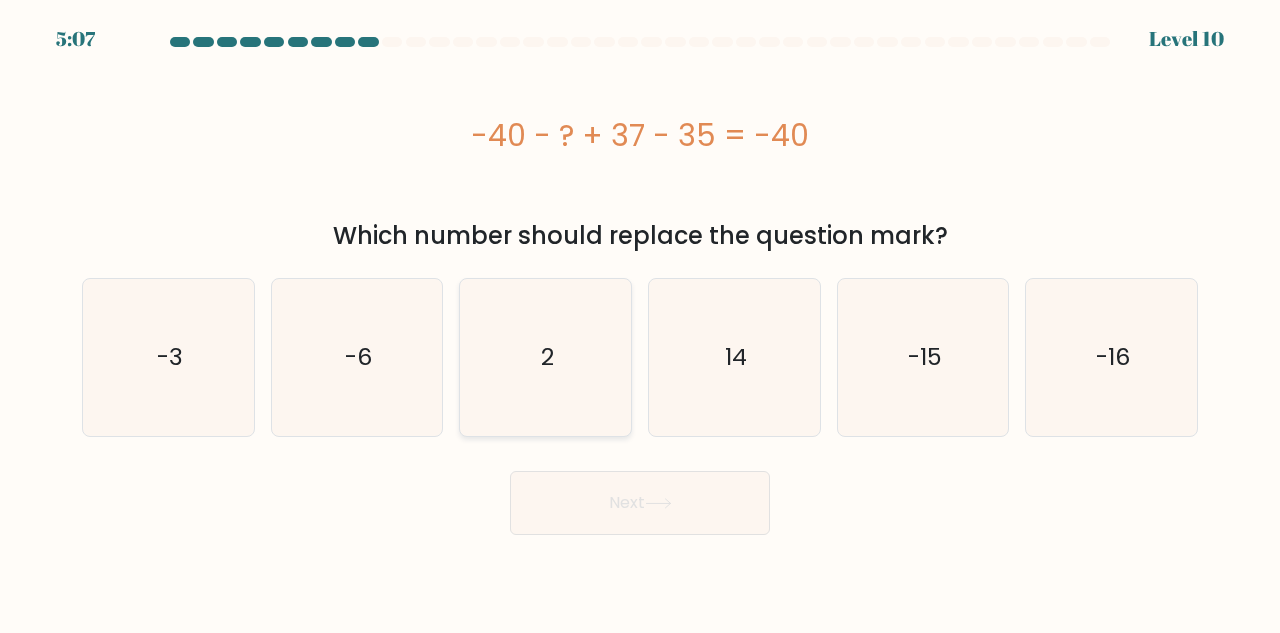click on "2" 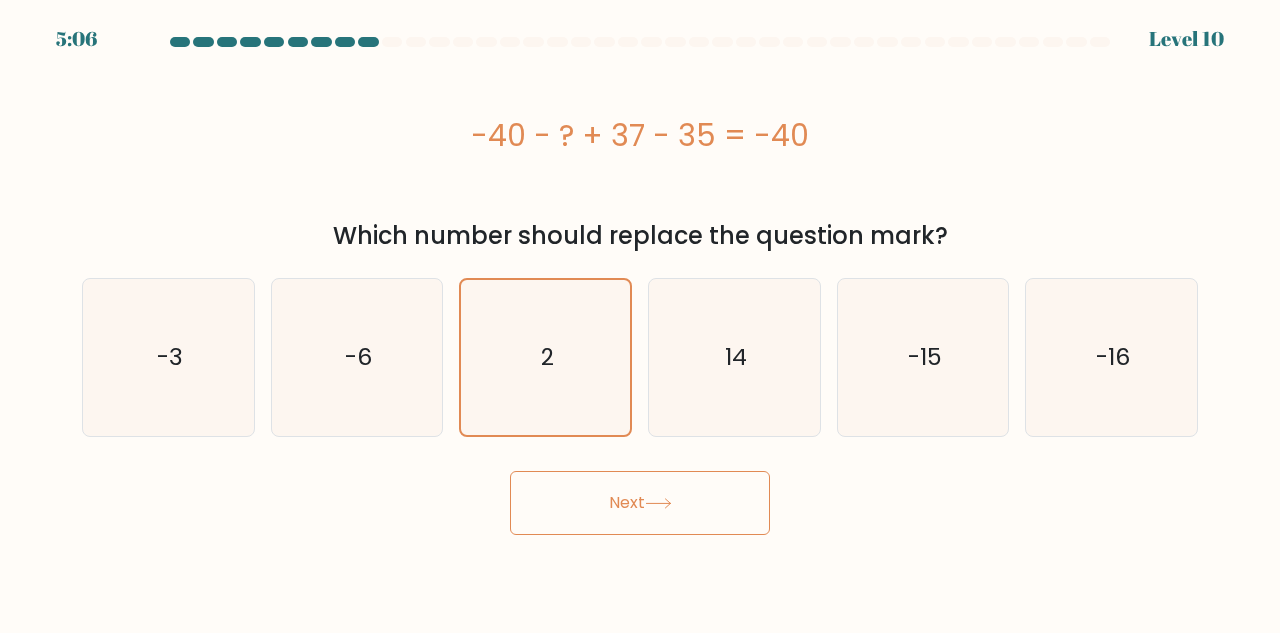 click on "Next" at bounding box center [640, 503] 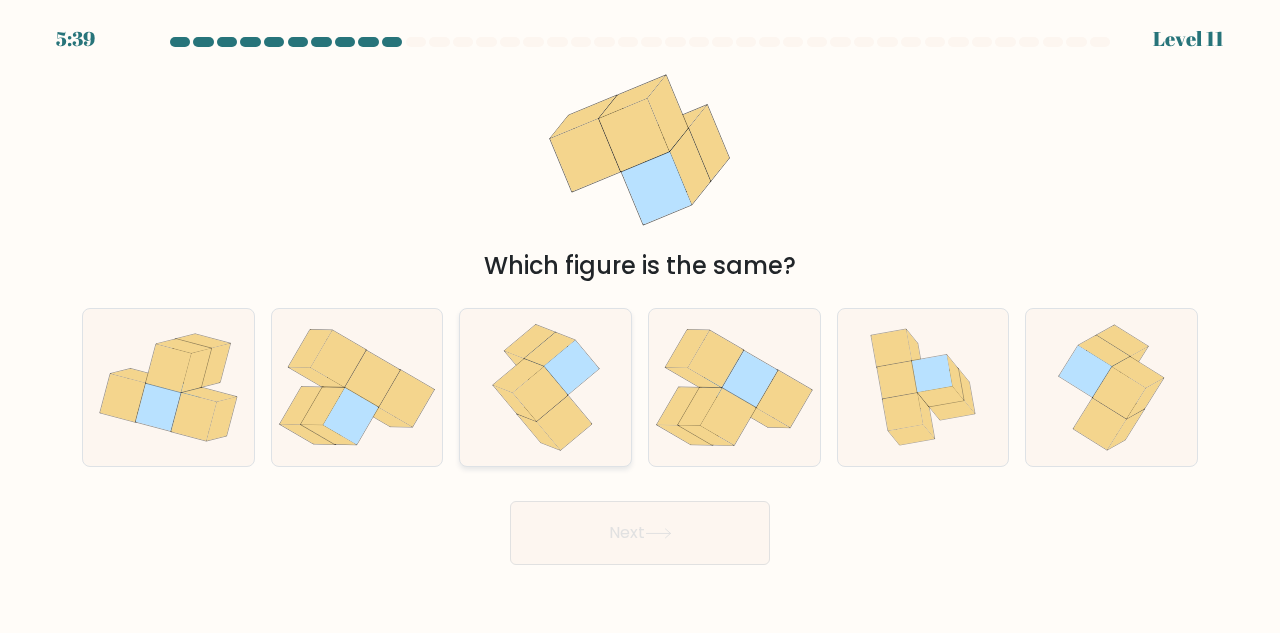 click 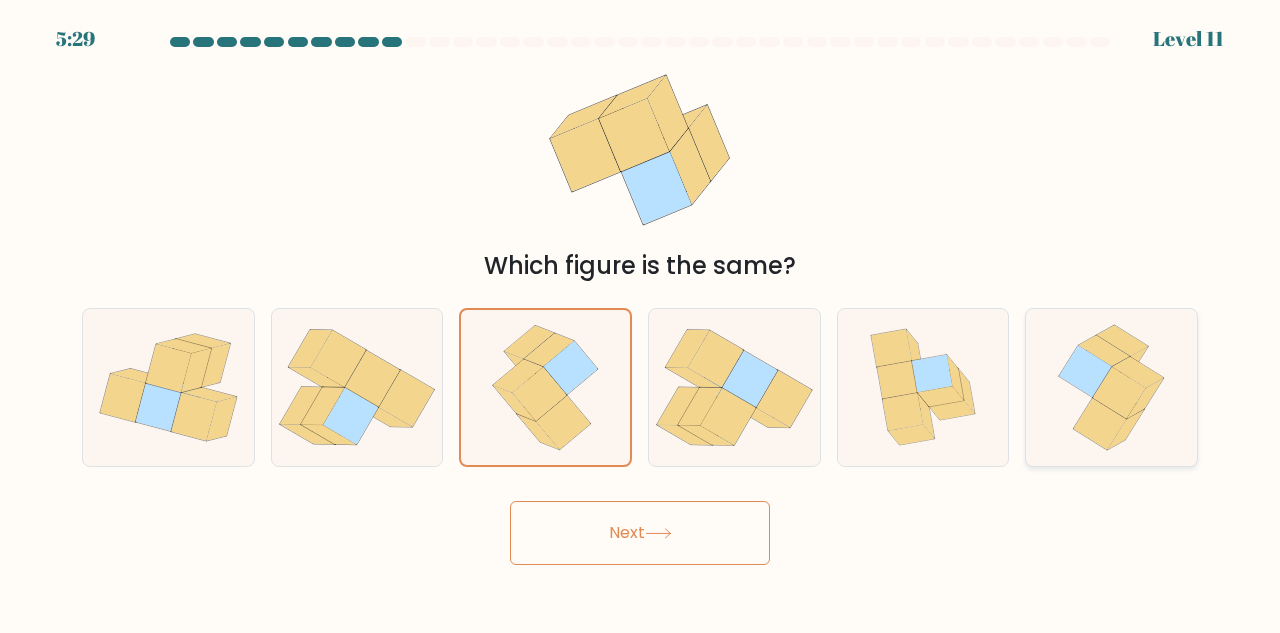 click 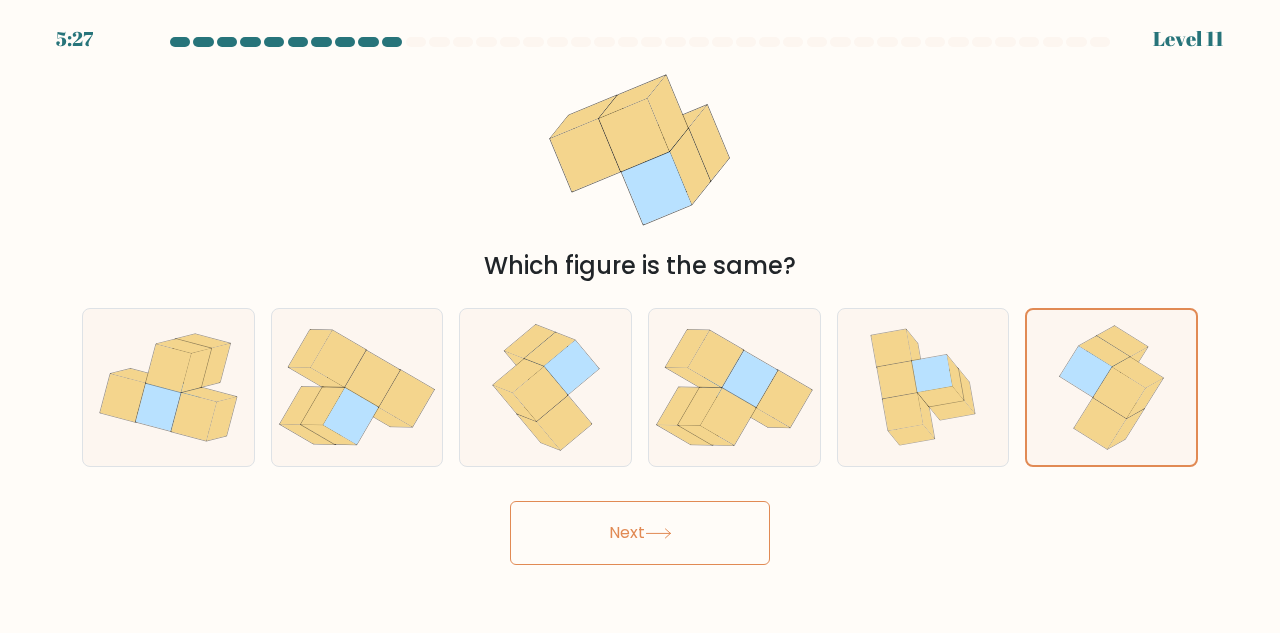 click on "Next" at bounding box center (640, 533) 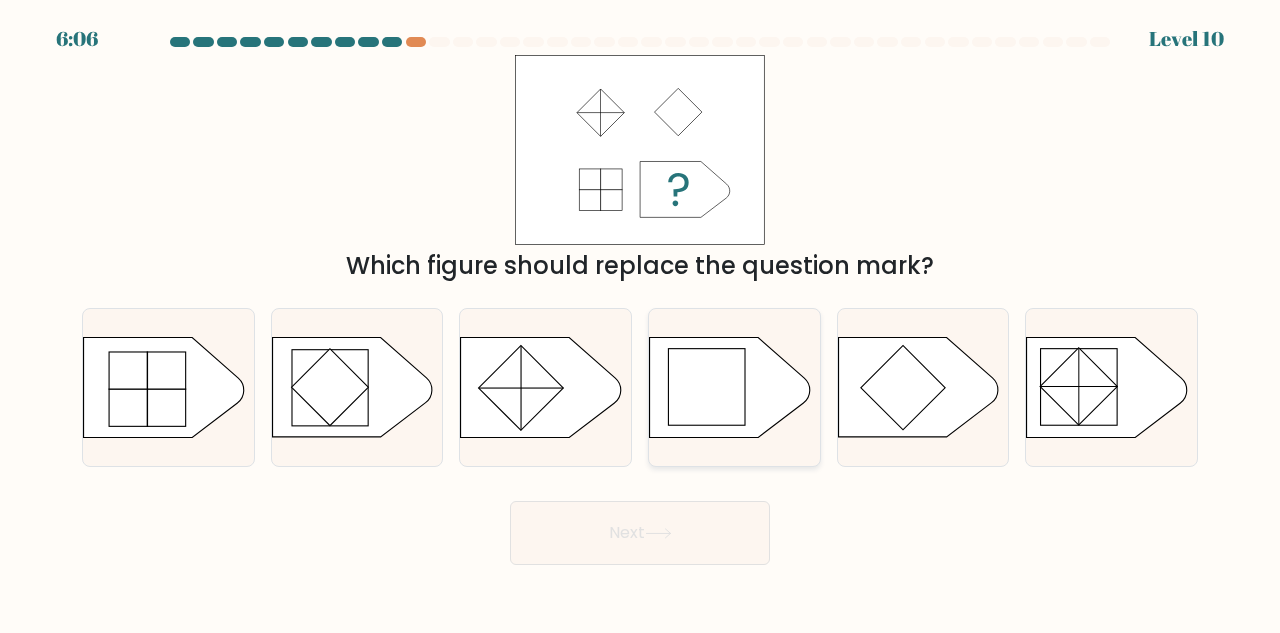 click 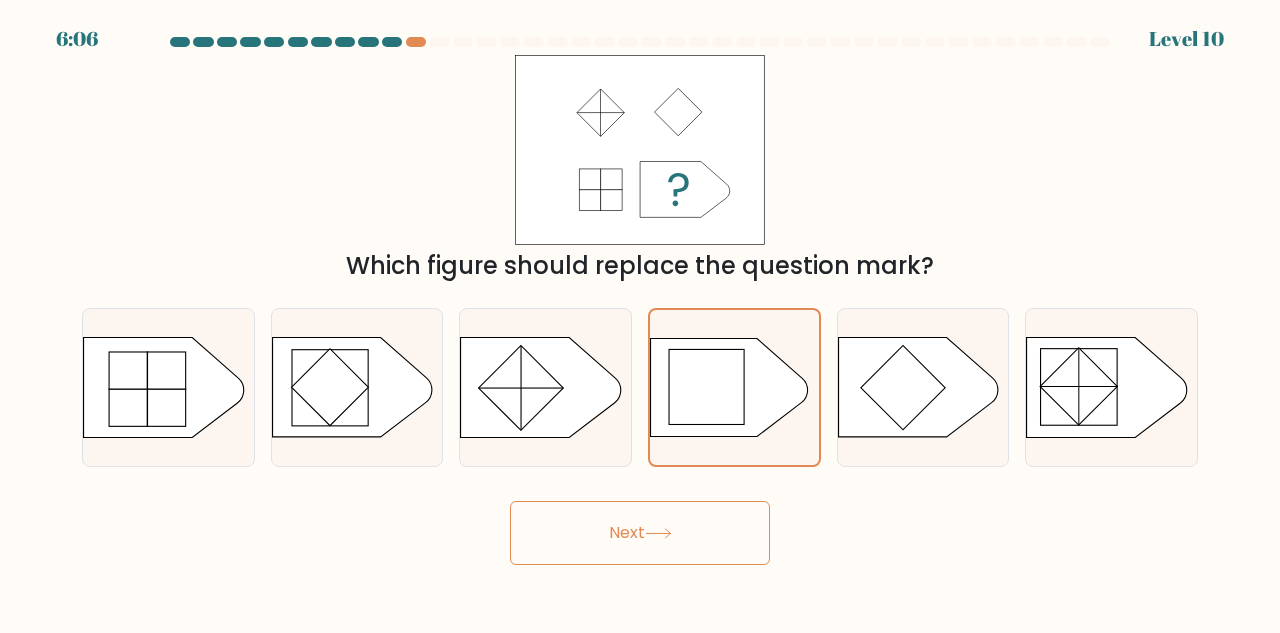 click on "Next" at bounding box center [640, 528] 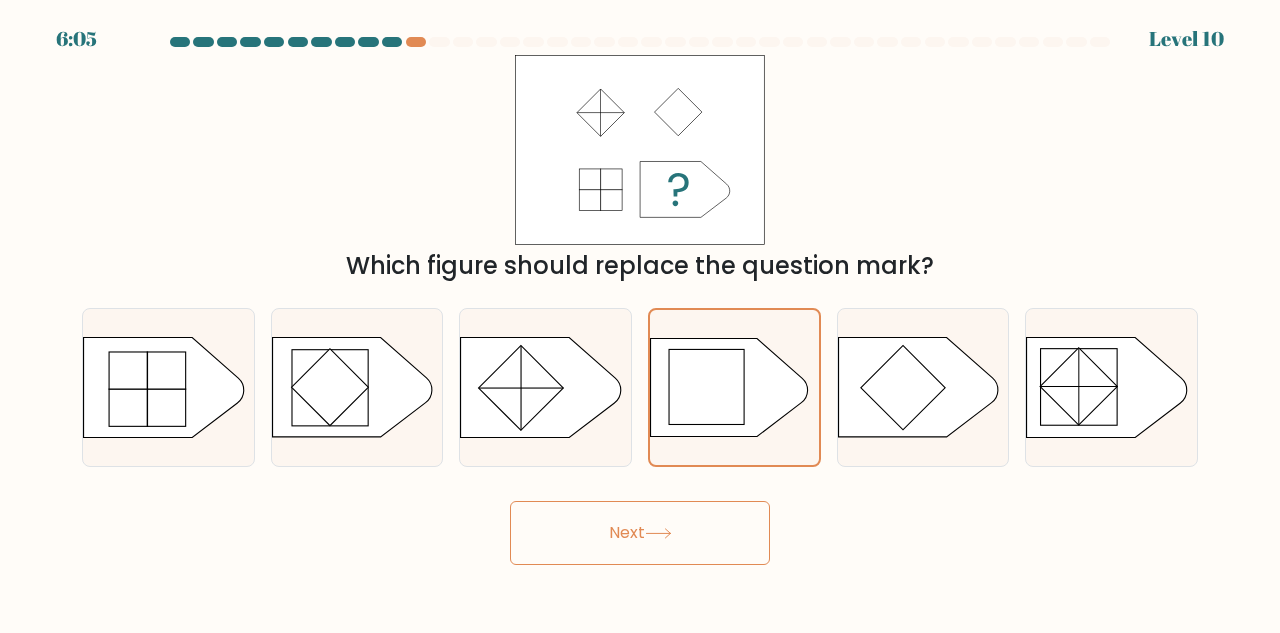 click on "Next" at bounding box center [640, 533] 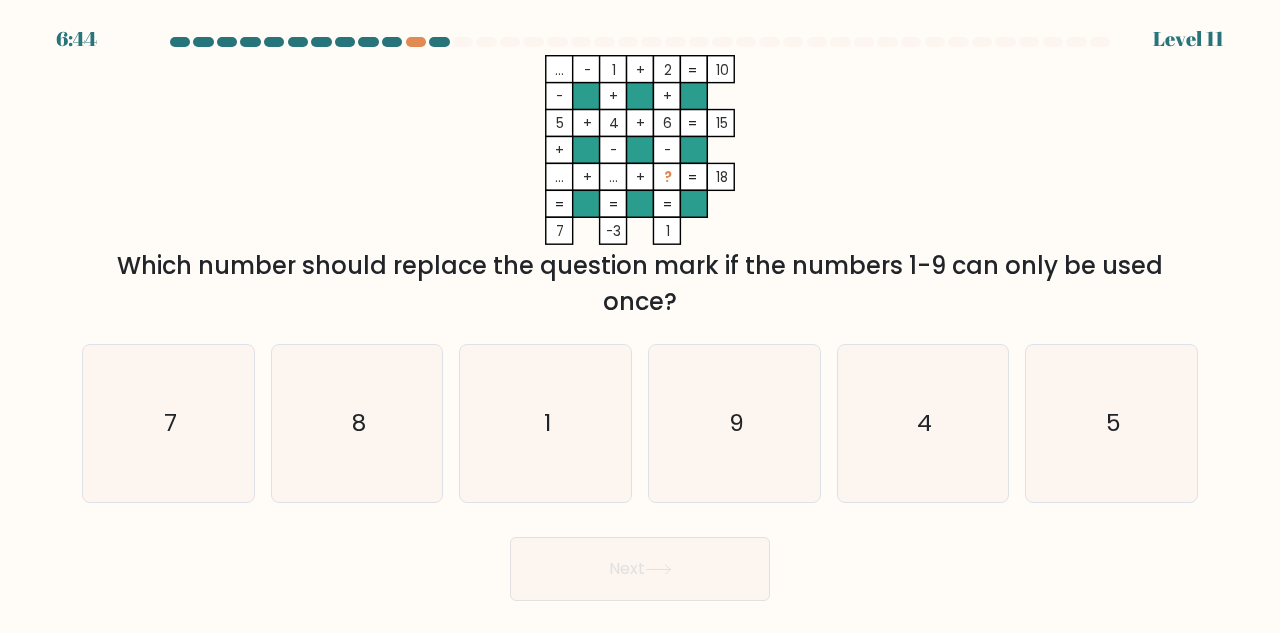 click at bounding box center [640, 319] 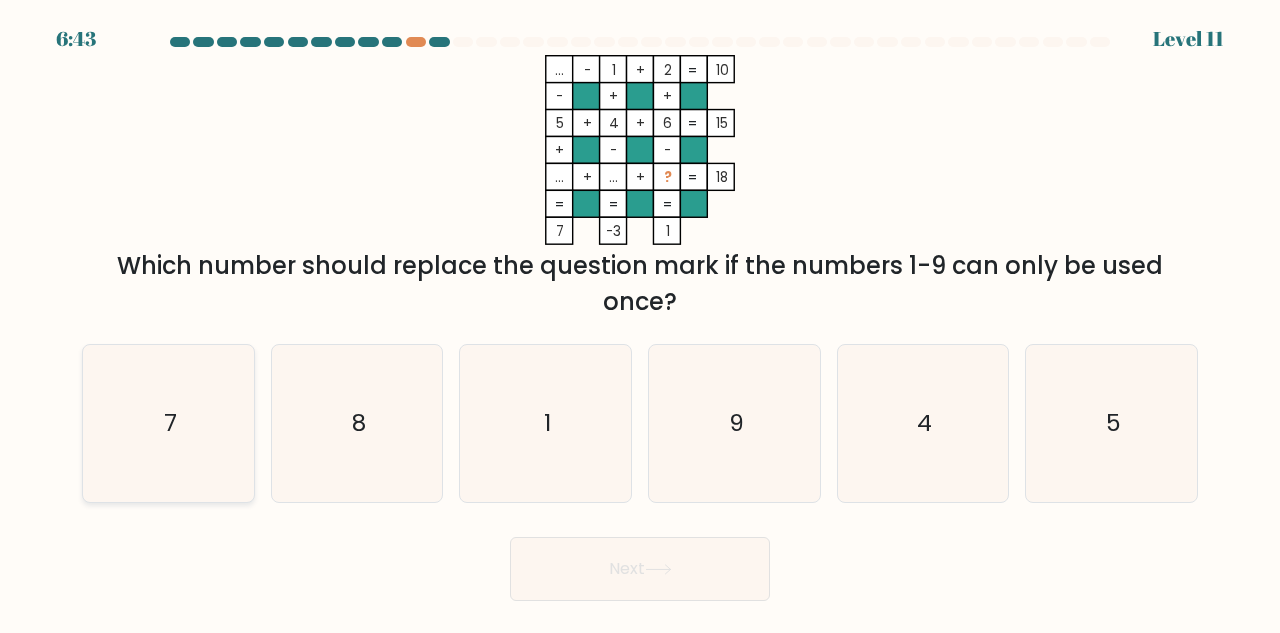 click on "7" 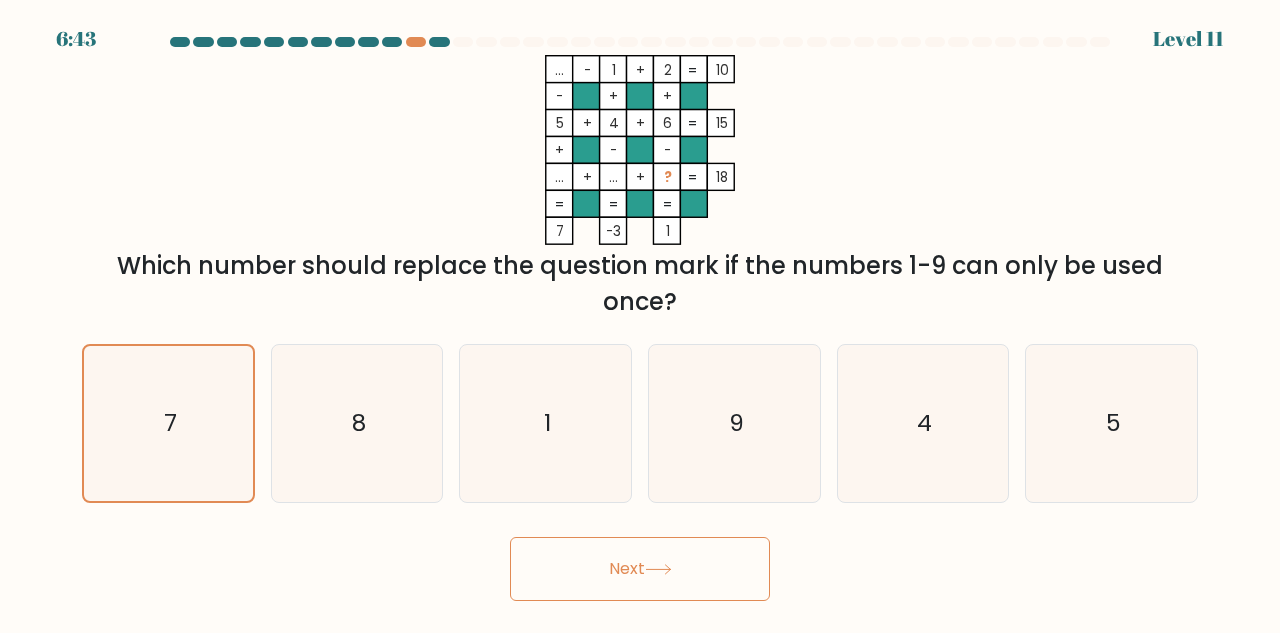 click on "Next" at bounding box center (640, 569) 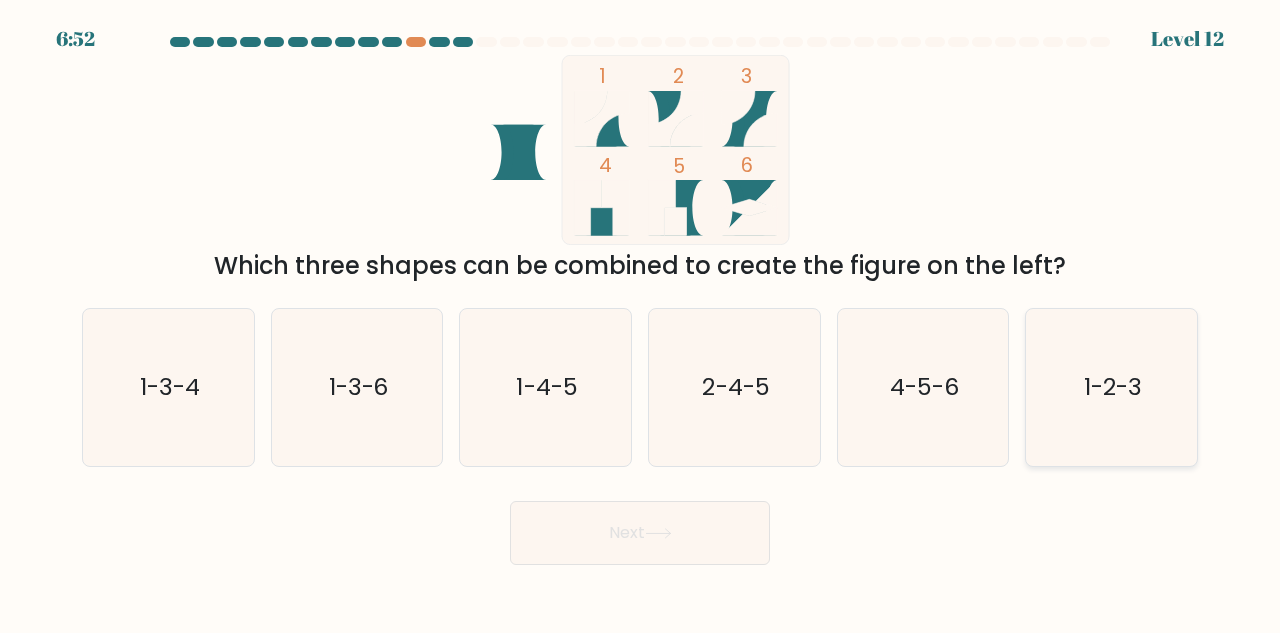 click on "1-2-3" 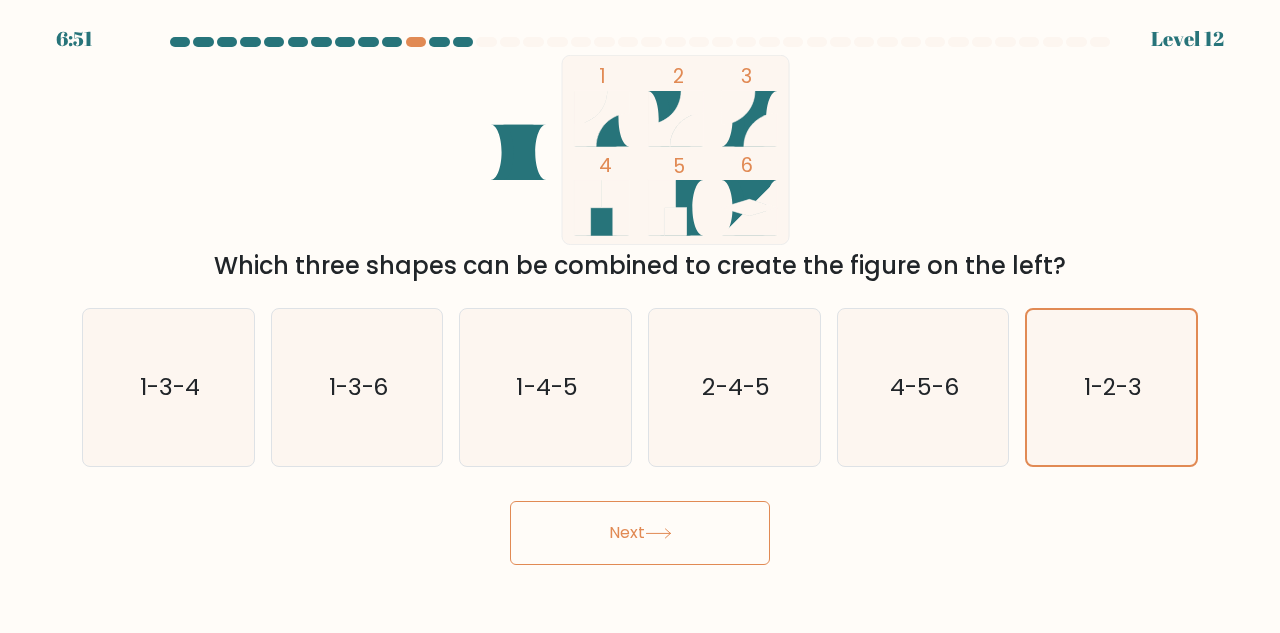 click on "Next" at bounding box center (640, 533) 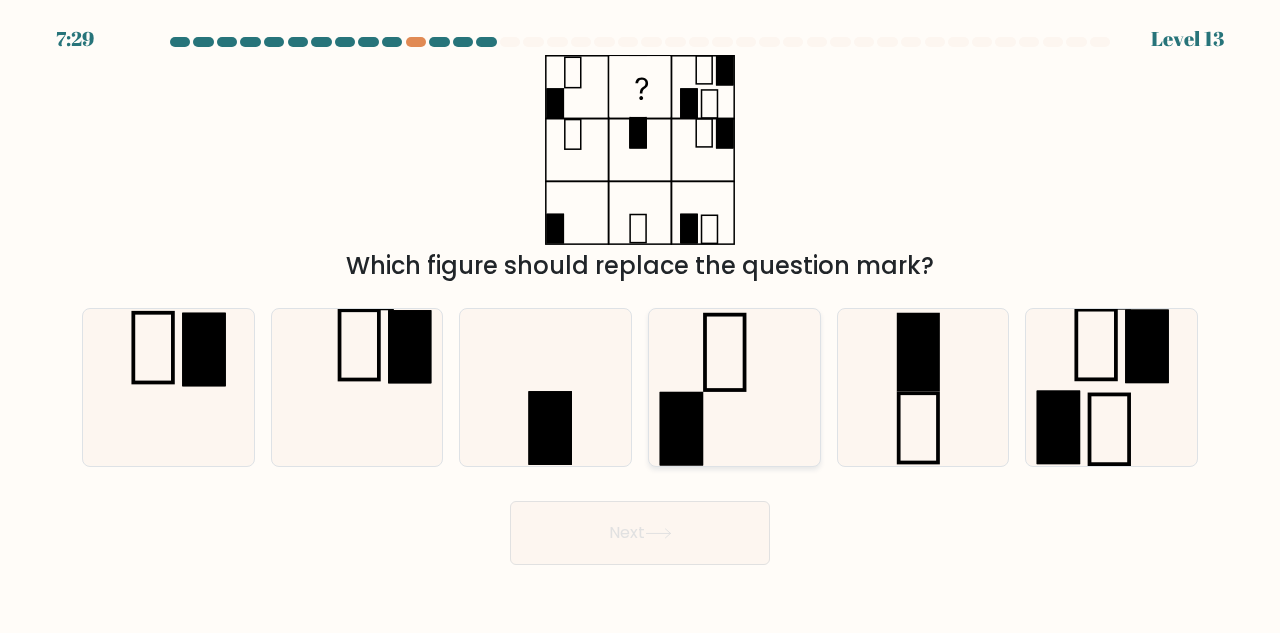 click 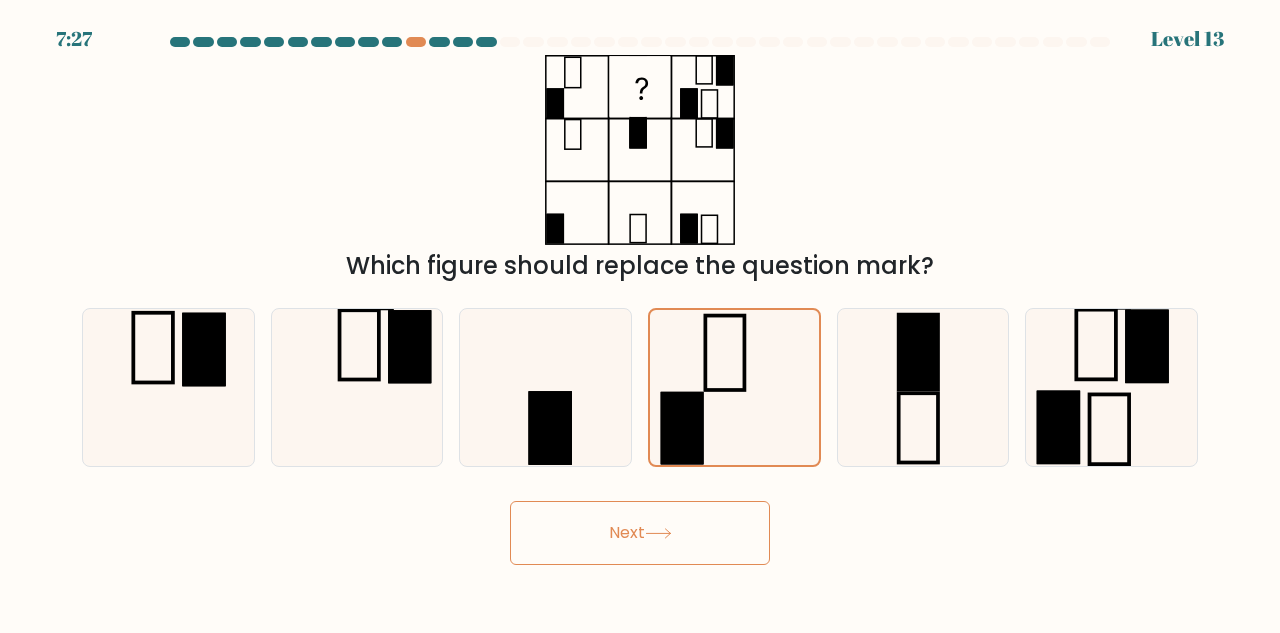 click on "Next" at bounding box center [640, 533] 